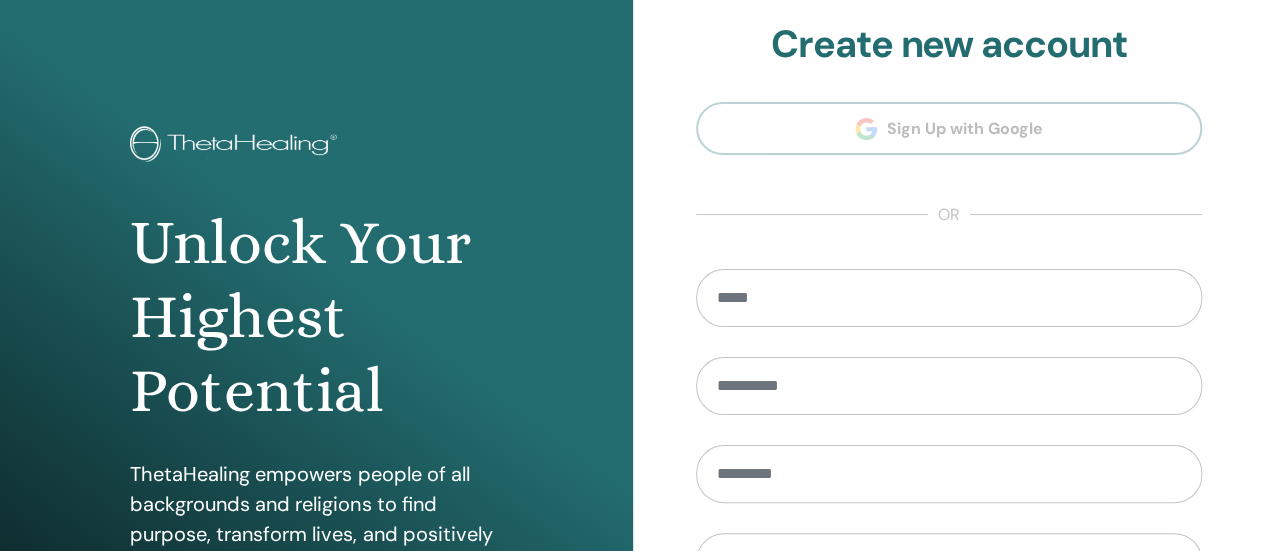 scroll, scrollTop: 16, scrollLeft: 0, axis: vertical 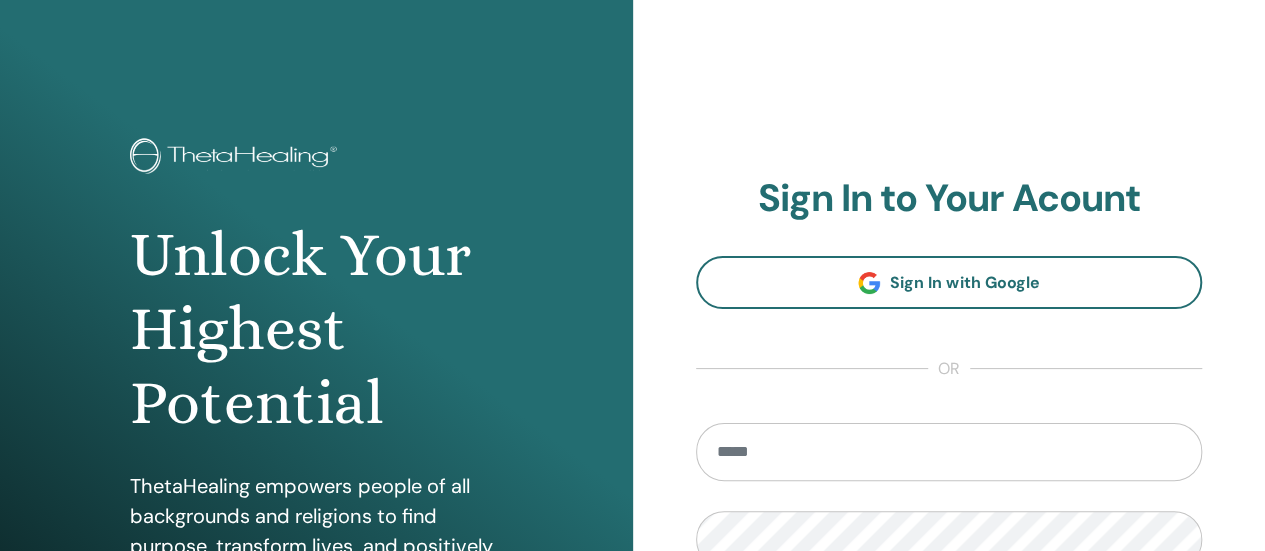 click at bounding box center [949, 452] 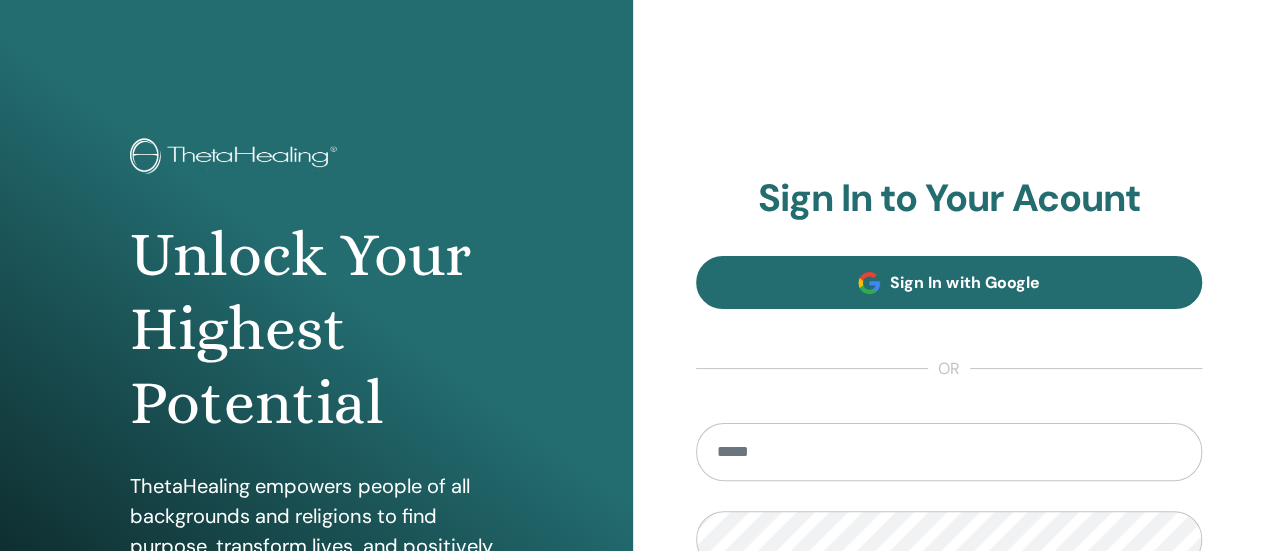 type on "**********" 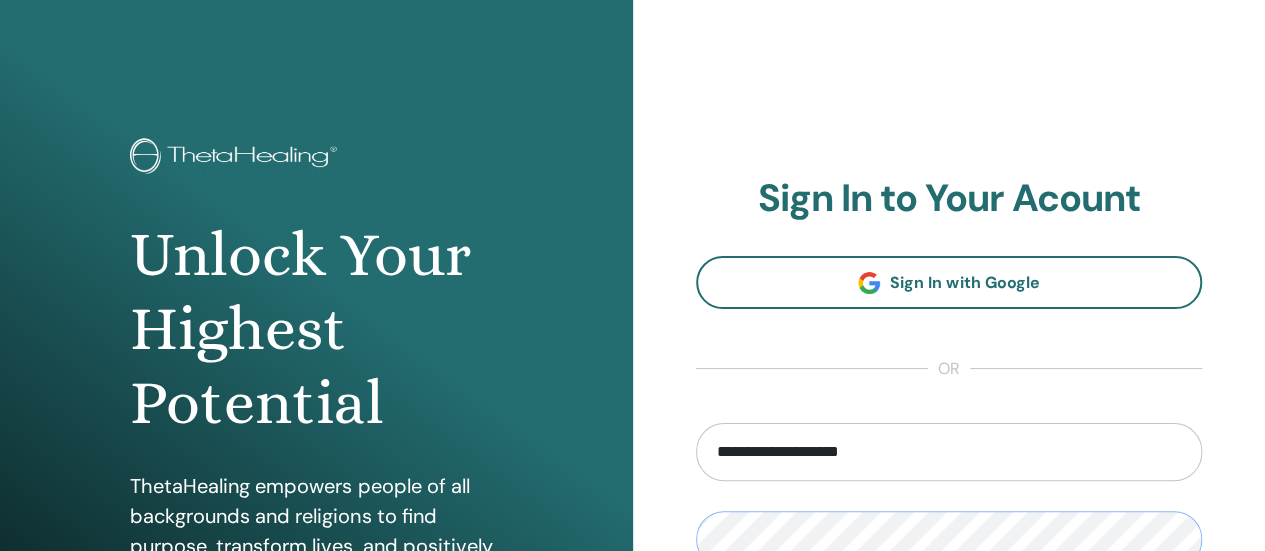 scroll, scrollTop: 233, scrollLeft: 0, axis: vertical 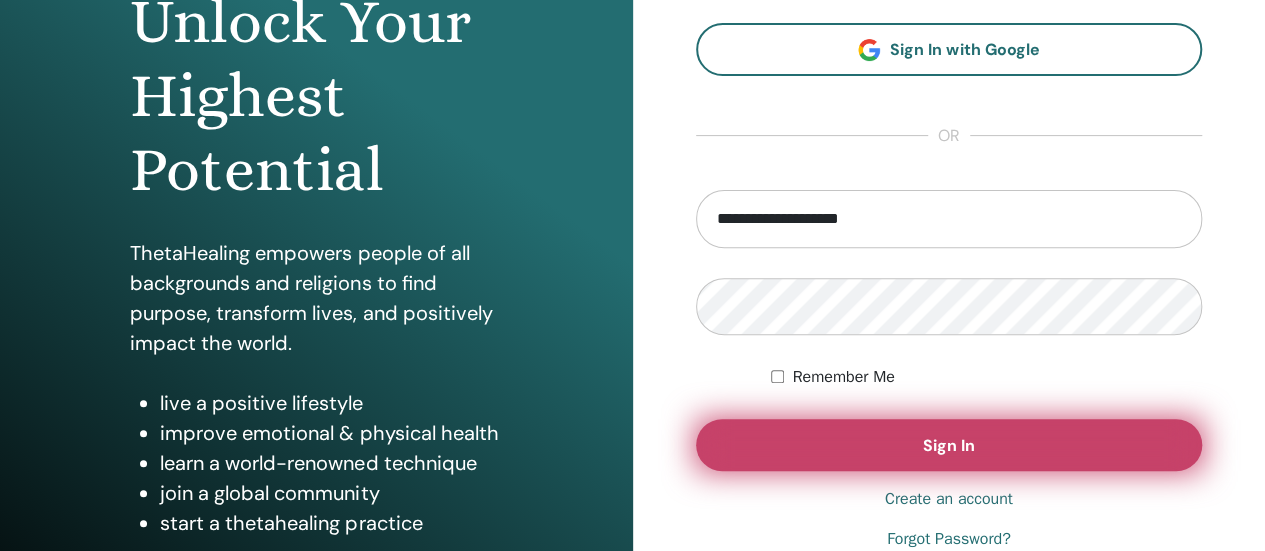 click on "Sign In" at bounding box center [949, 445] 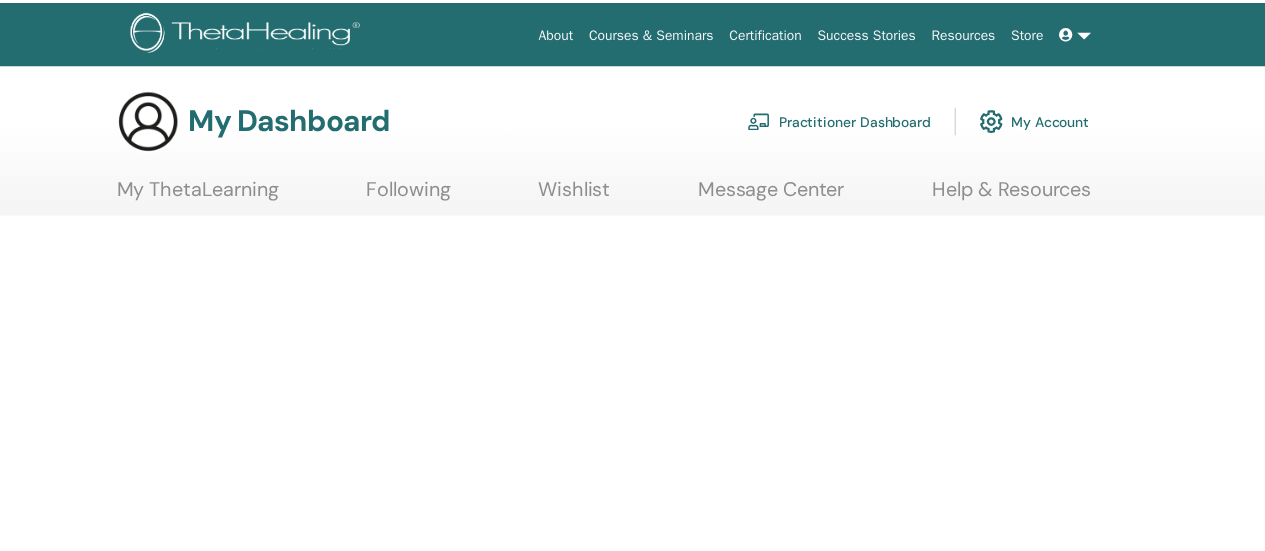scroll, scrollTop: 0, scrollLeft: 0, axis: both 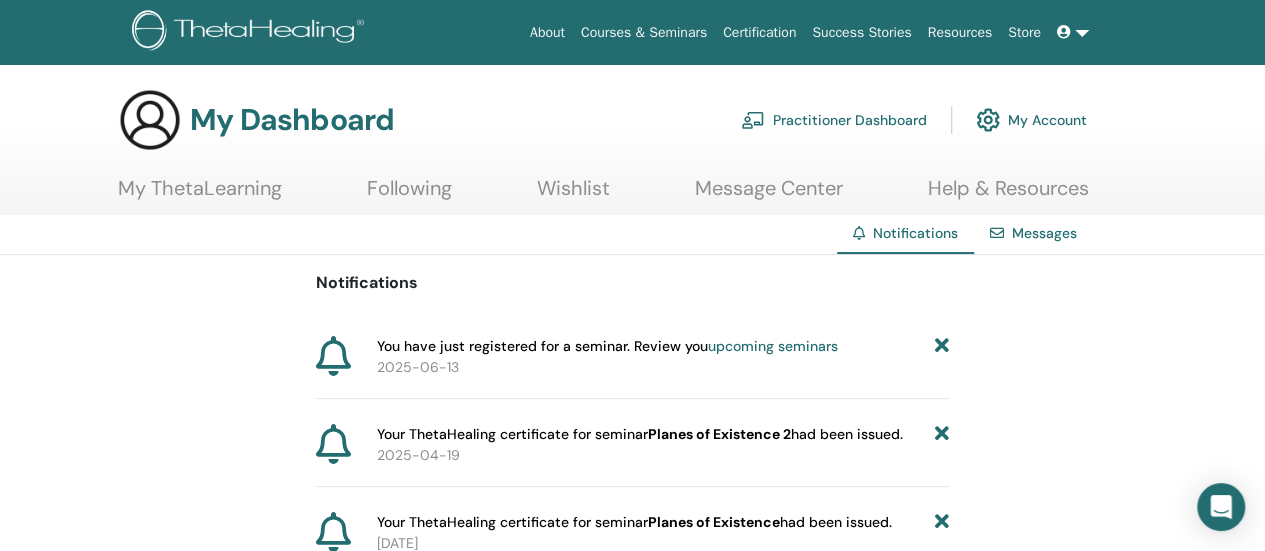 click on "2025-06-13" at bounding box center (663, 367) 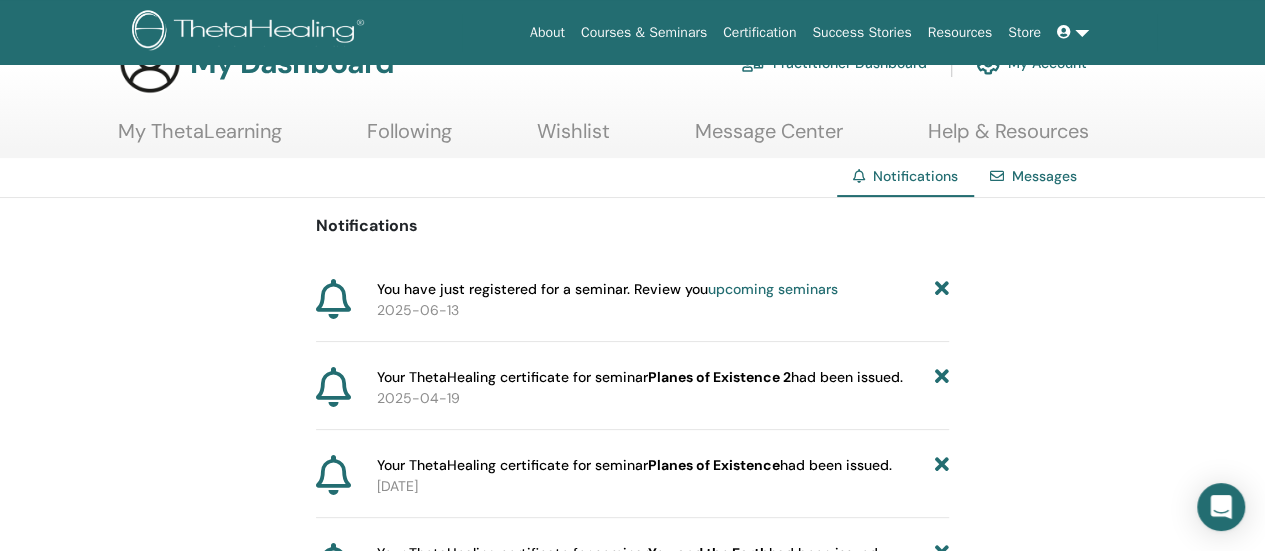 scroll, scrollTop: 56, scrollLeft: 0, axis: vertical 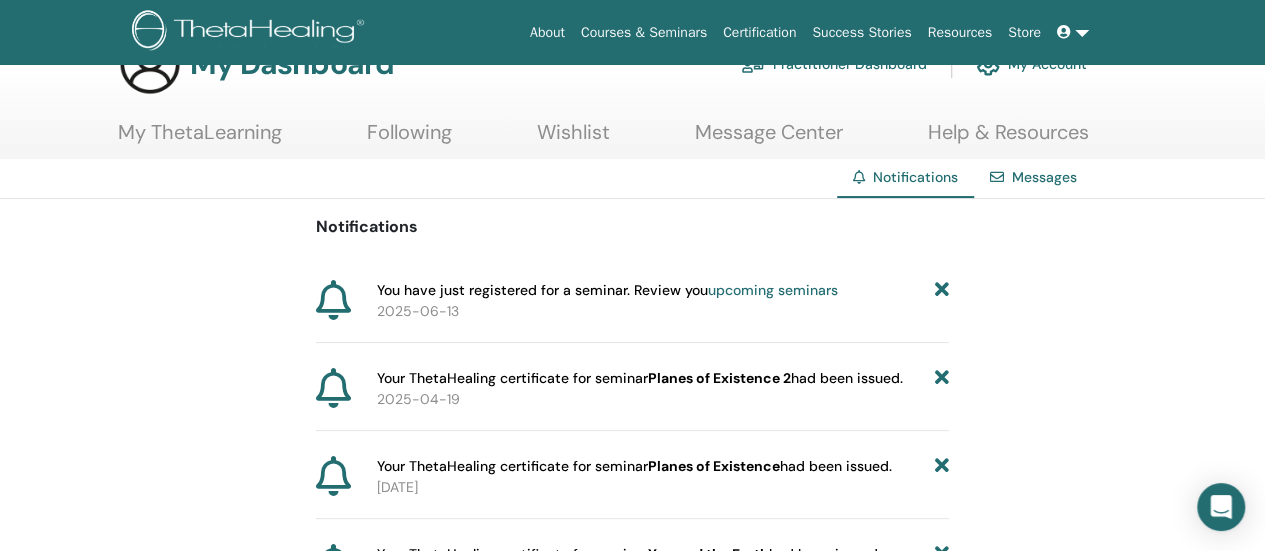 click on "upcoming seminars" at bounding box center [773, 290] 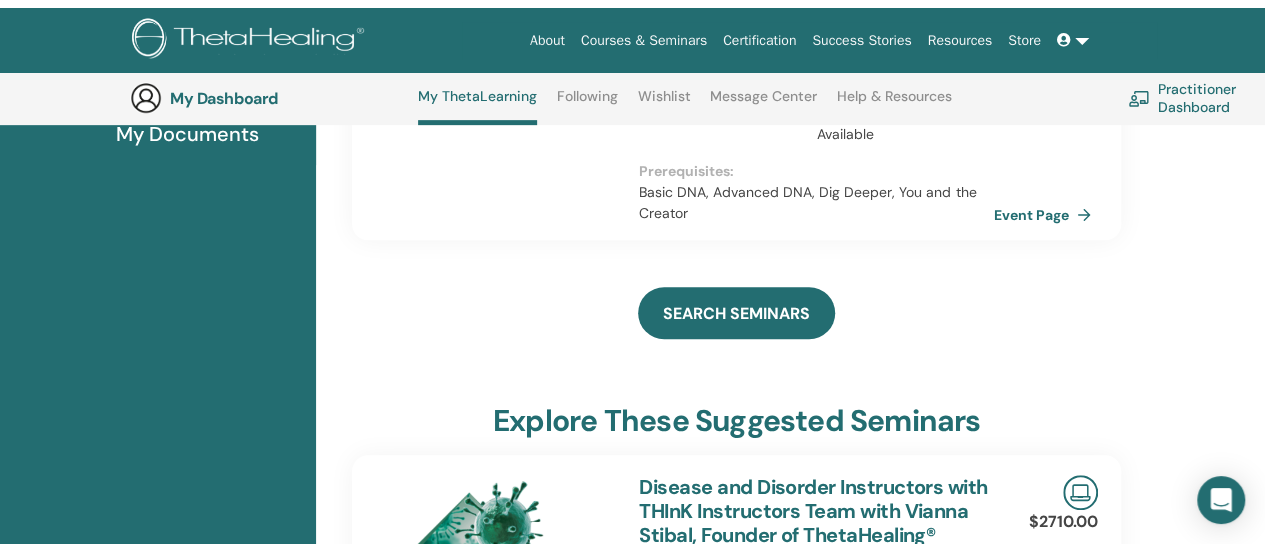 scroll, scrollTop: 0, scrollLeft: 0, axis: both 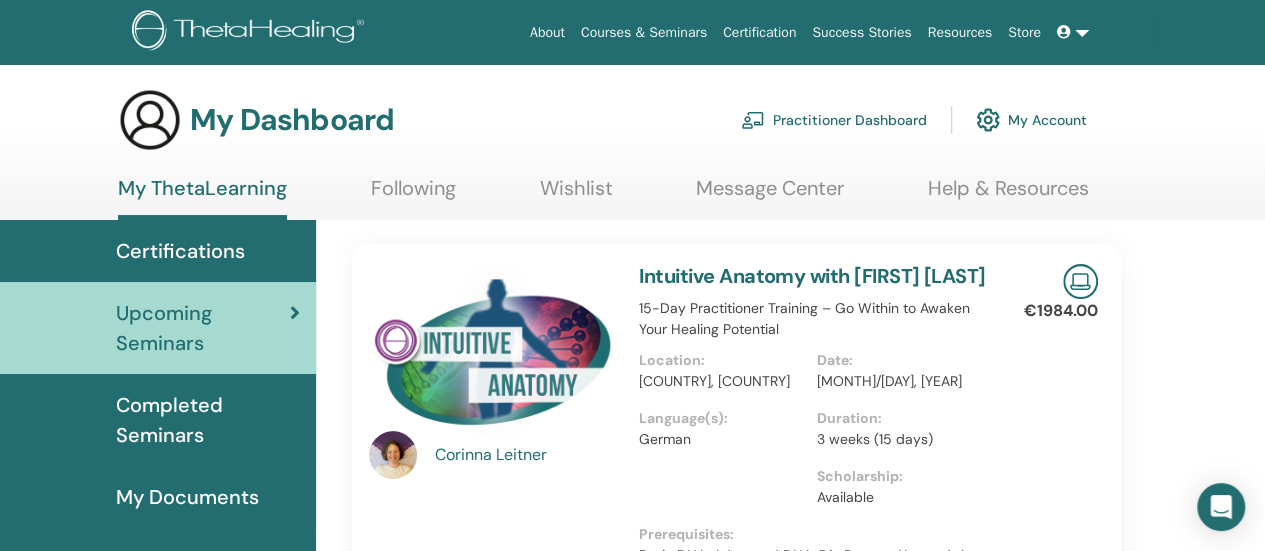 click on "My Account" at bounding box center [1031, 120] 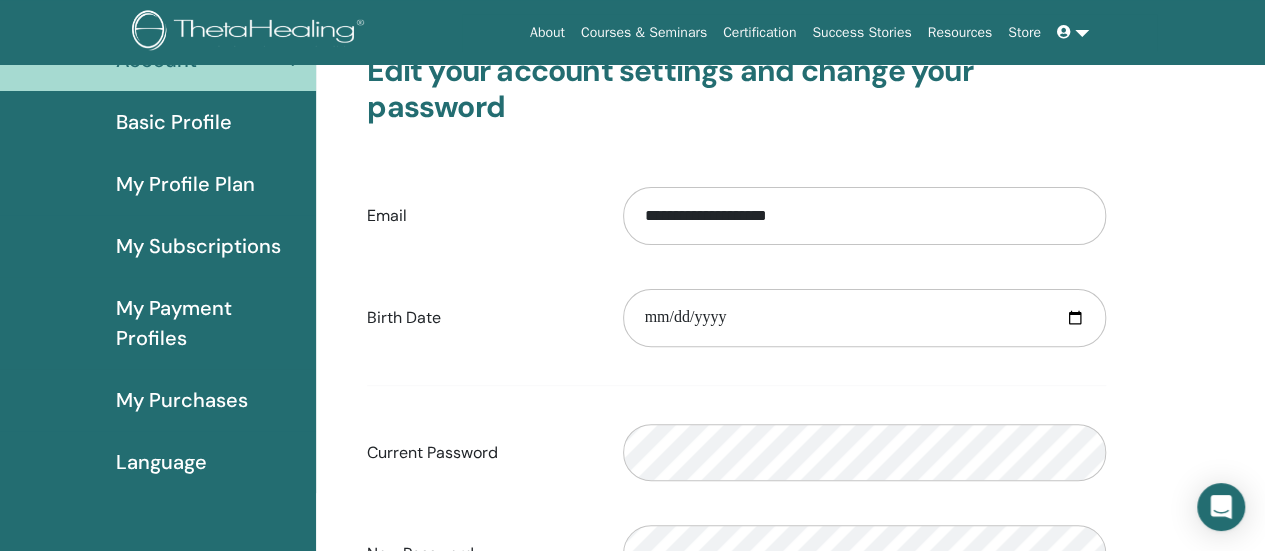 scroll, scrollTop: 91, scrollLeft: 0, axis: vertical 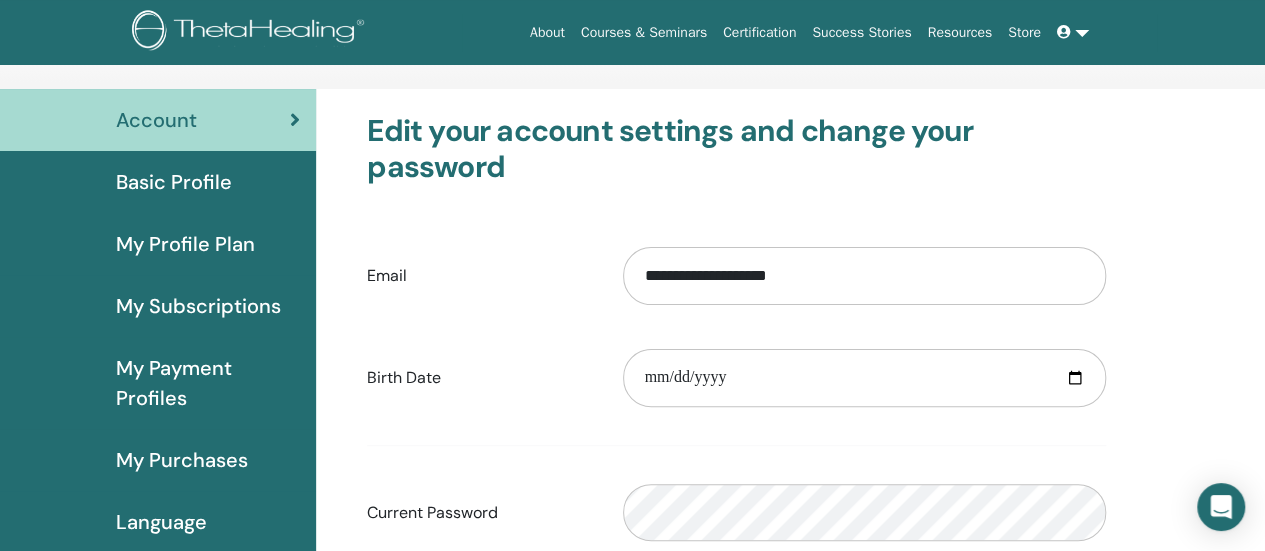 click on "Basic Profile" at bounding box center [174, 182] 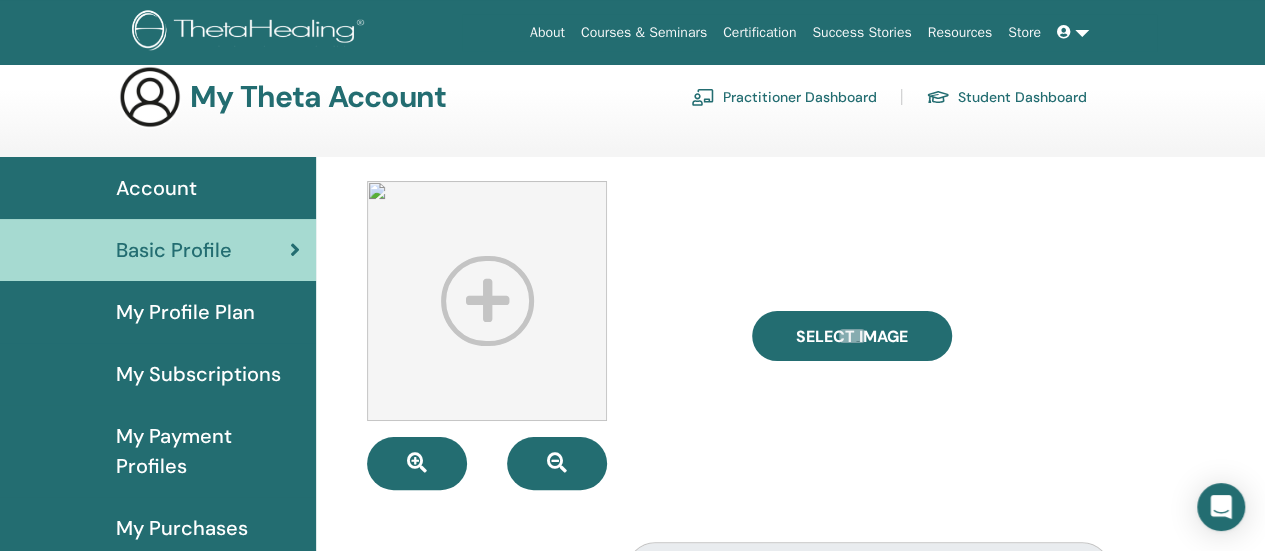 scroll, scrollTop: 26, scrollLeft: 0, axis: vertical 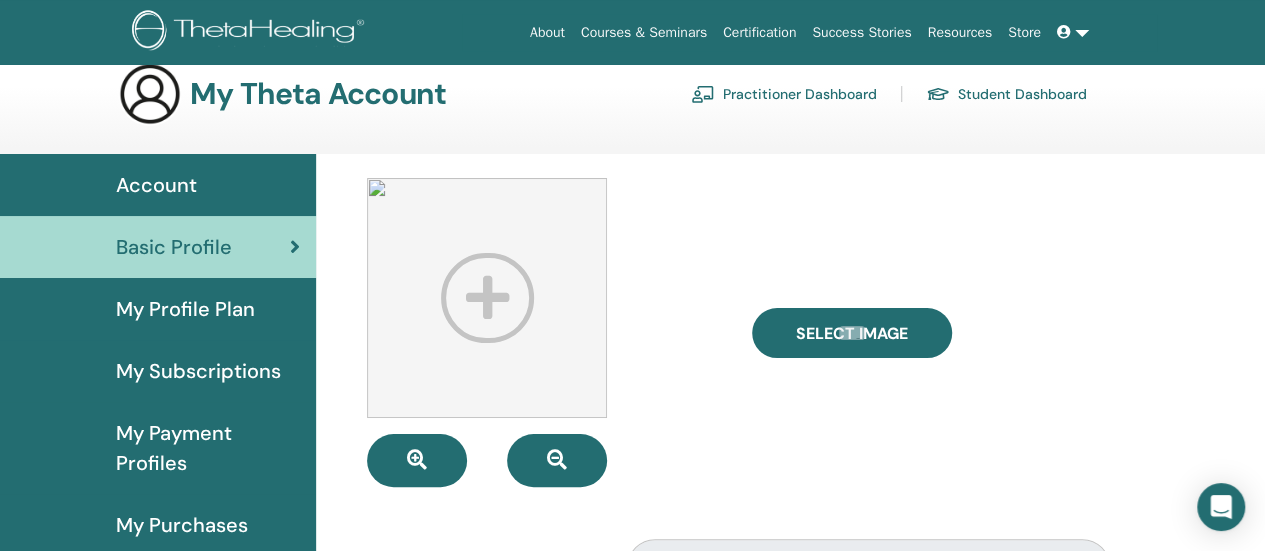 click on "Practitioner Dashboard" at bounding box center [784, 94] 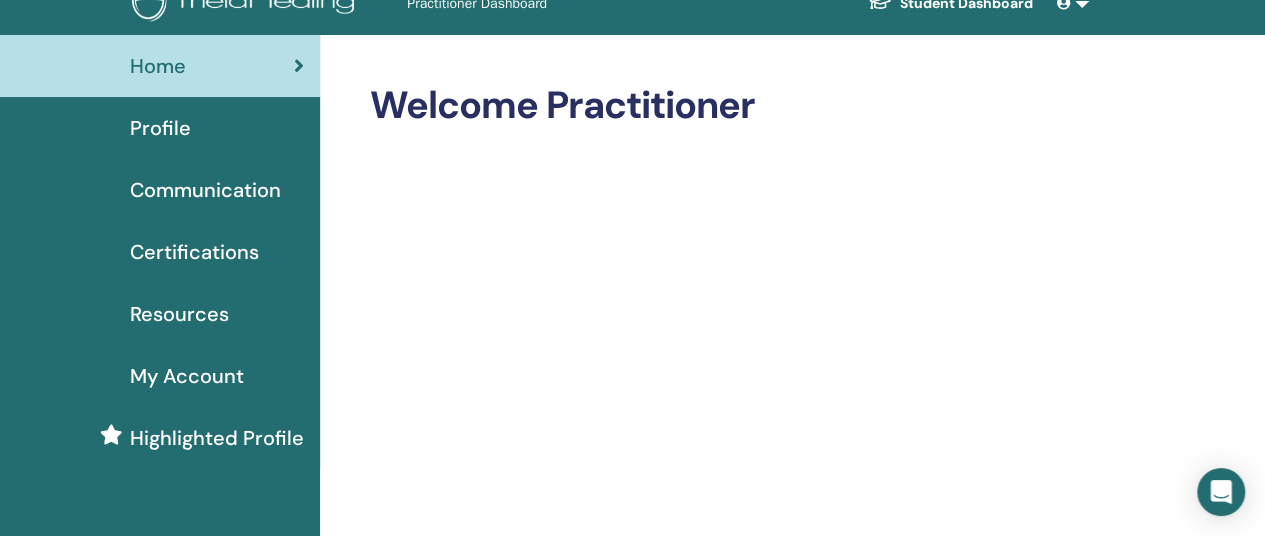 scroll, scrollTop: 0, scrollLeft: 0, axis: both 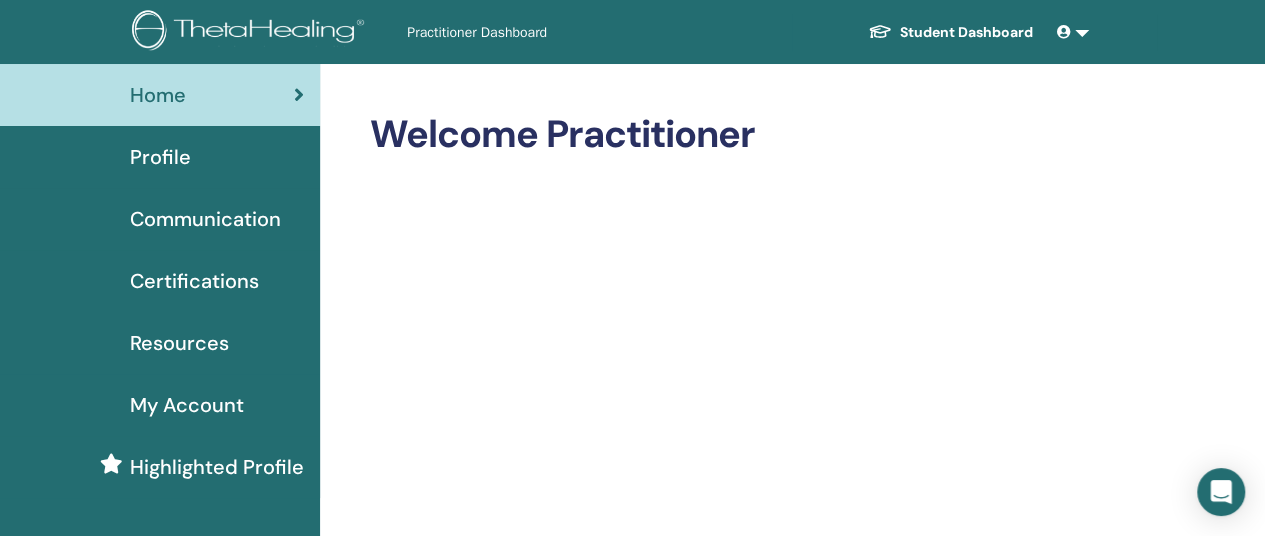 click on "Certifications" at bounding box center [194, 281] 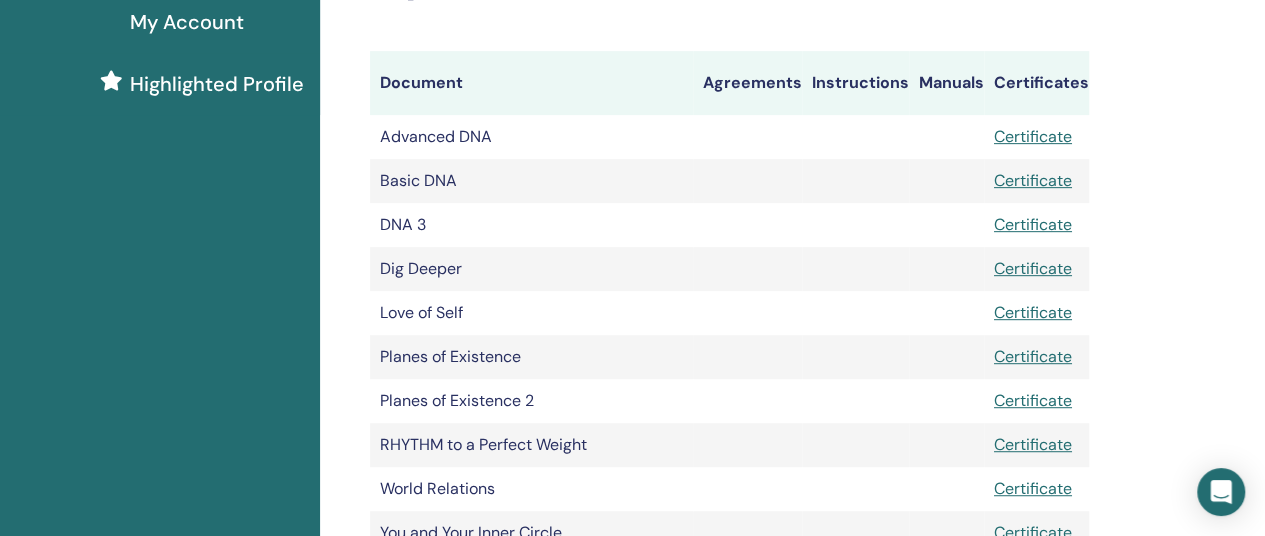scroll, scrollTop: 380, scrollLeft: 0, axis: vertical 